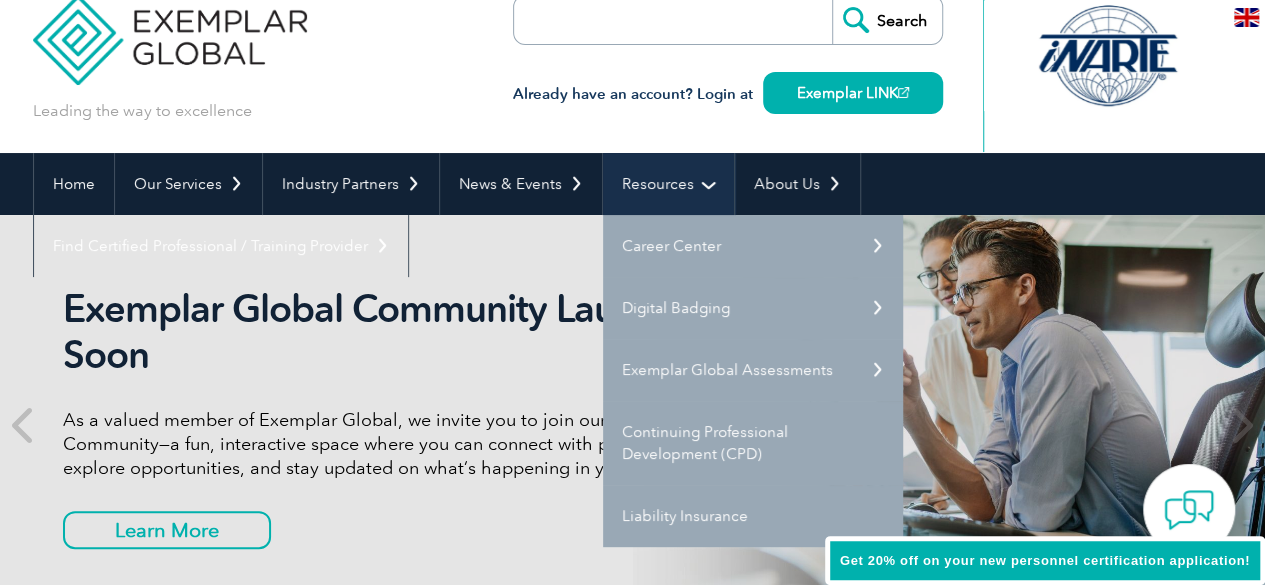 scroll, scrollTop: 37, scrollLeft: 0, axis: vertical 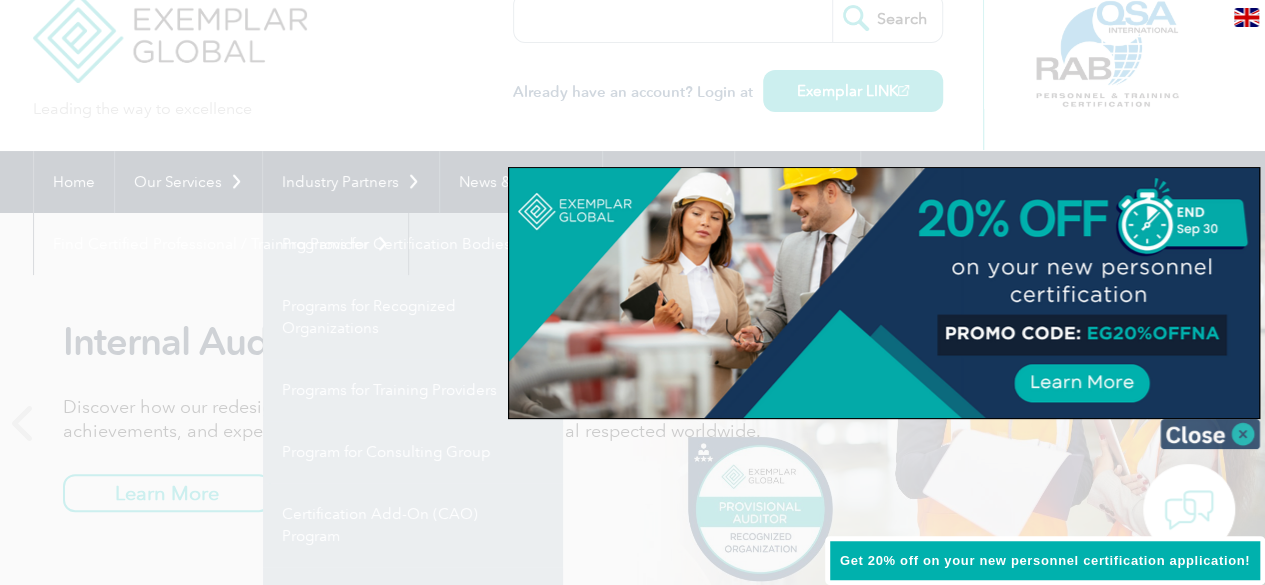 click at bounding box center (1210, 434) 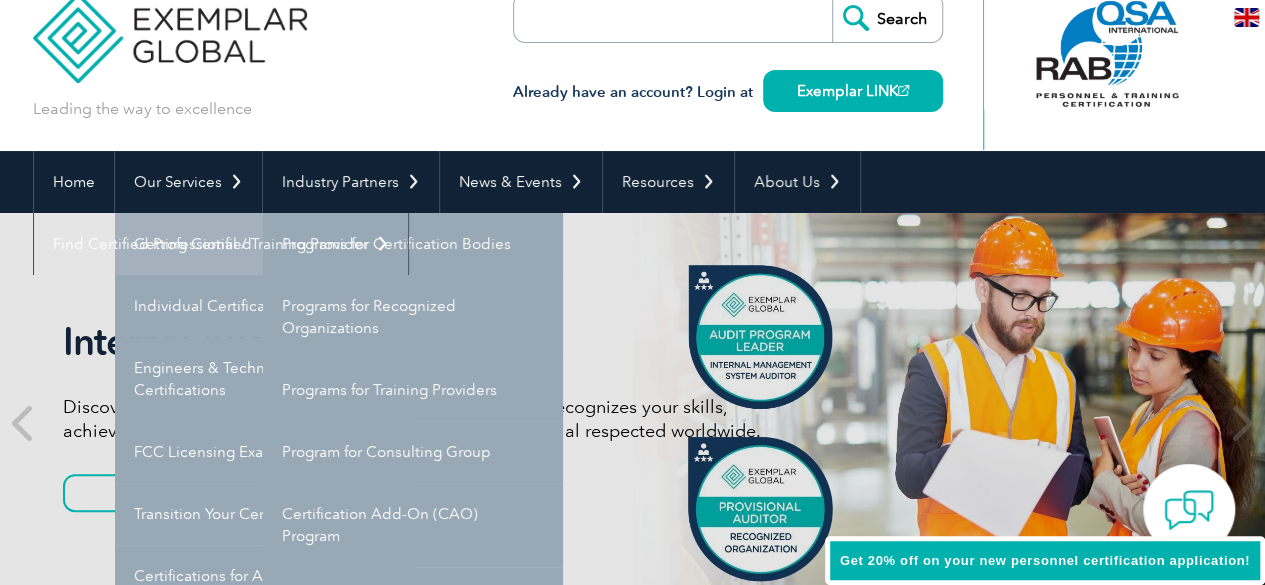 click on "Getting Certified" at bounding box center (265, 244) 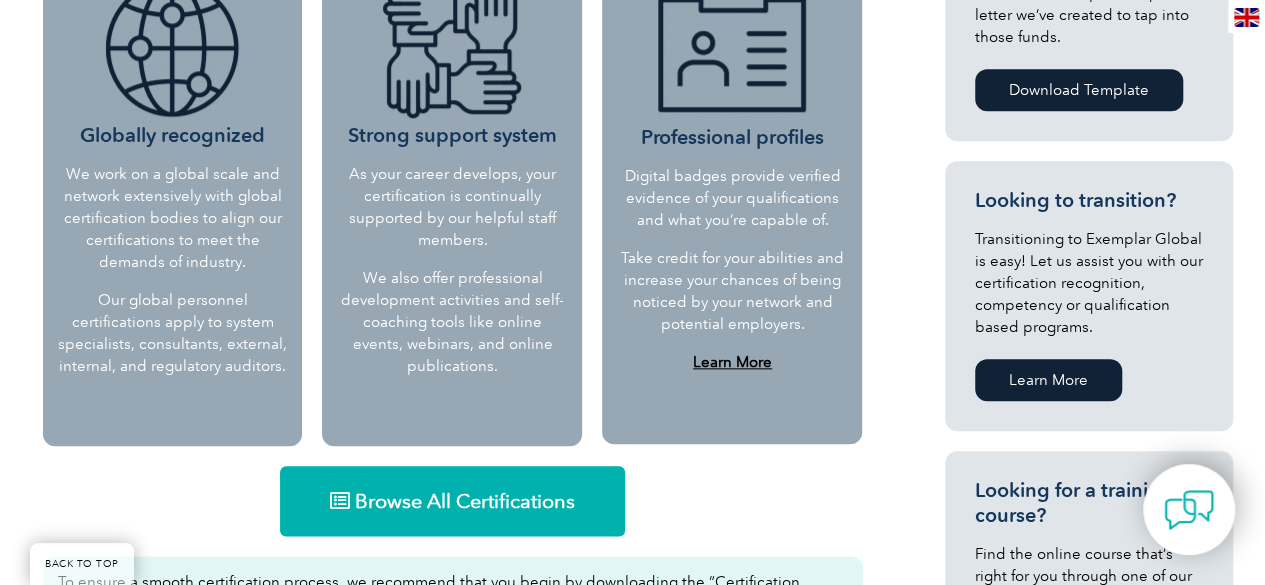 scroll, scrollTop: 932, scrollLeft: 0, axis: vertical 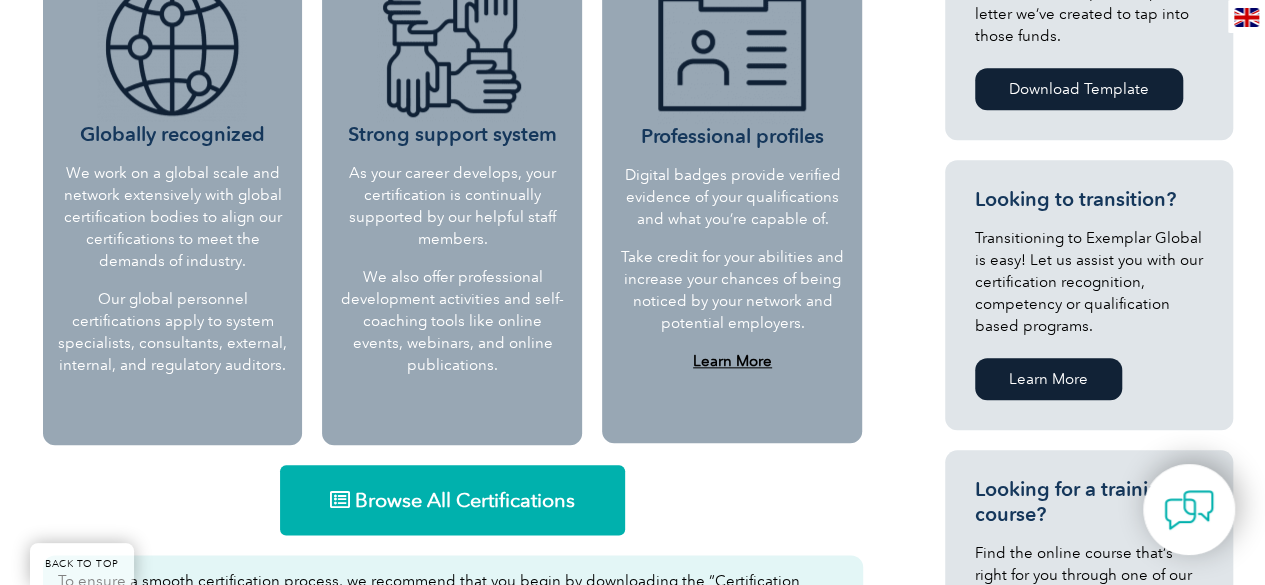 click on "Browse All Certifications" at bounding box center (452, 500) 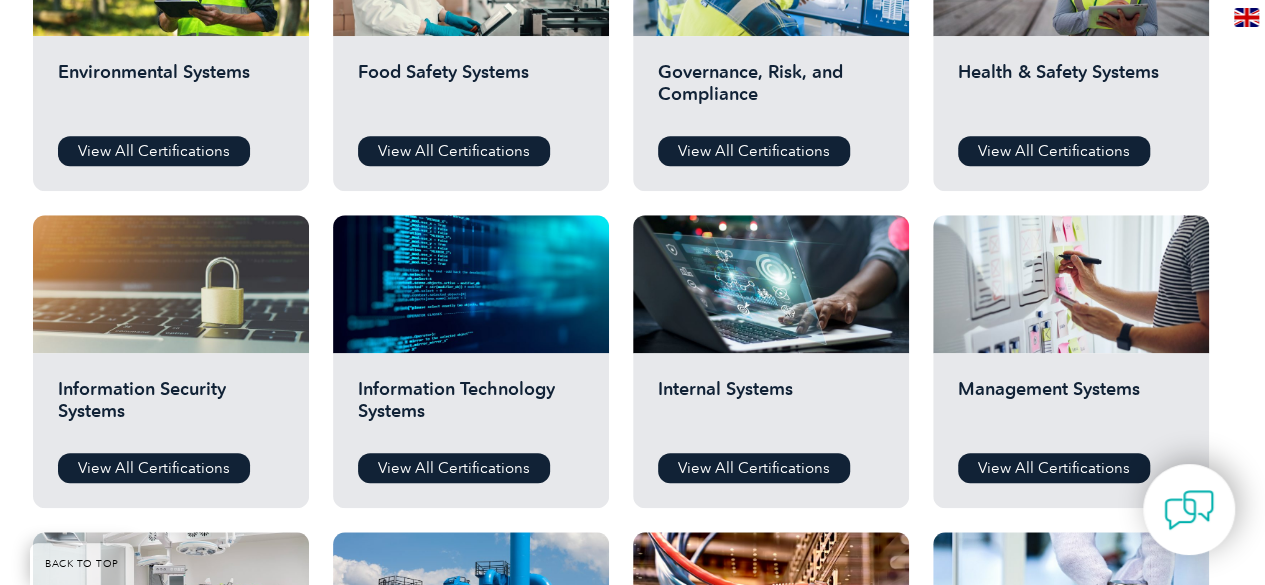scroll, scrollTop: 805, scrollLeft: 0, axis: vertical 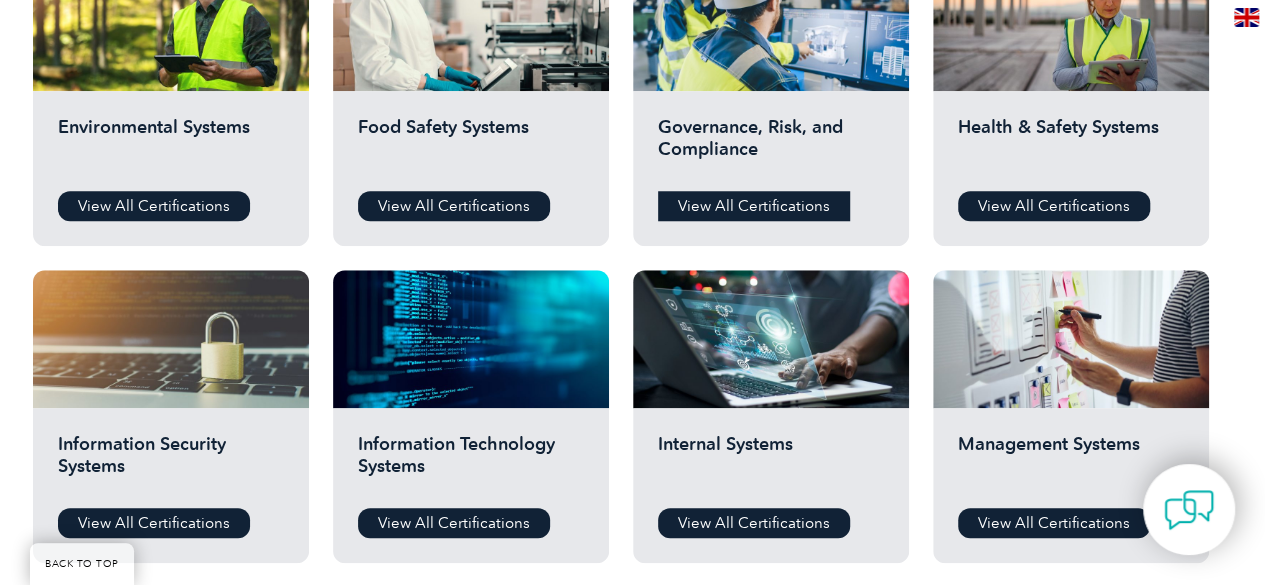 click on "View All Certifications" at bounding box center (754, 206) 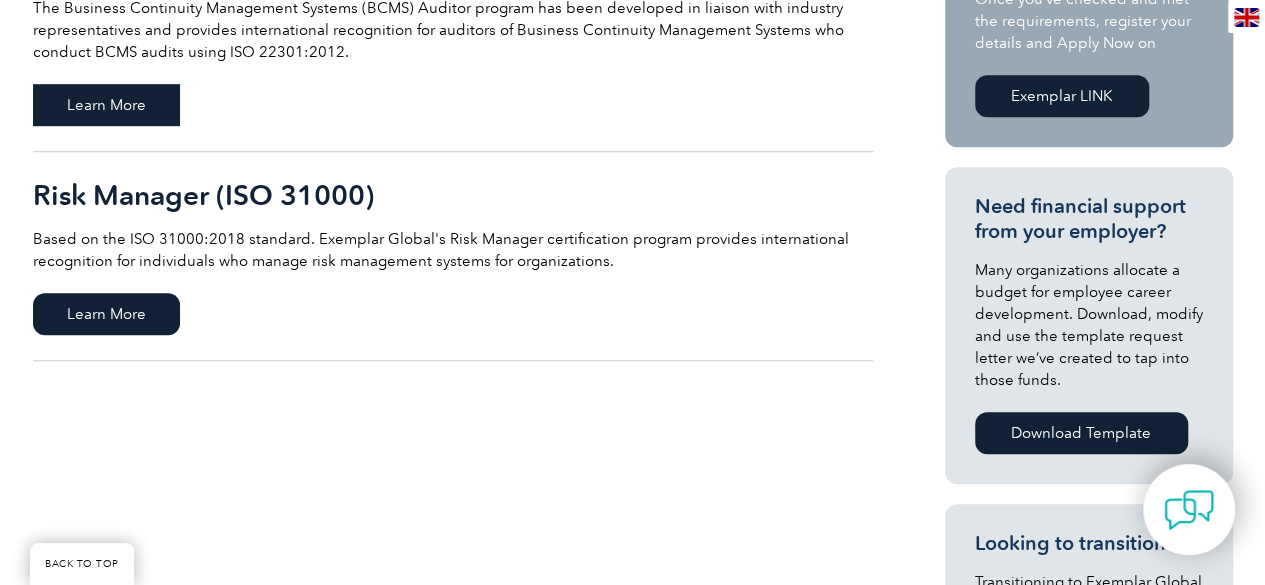scroll, scrollTop: 587, scrollLeft: 0, axis: vertical 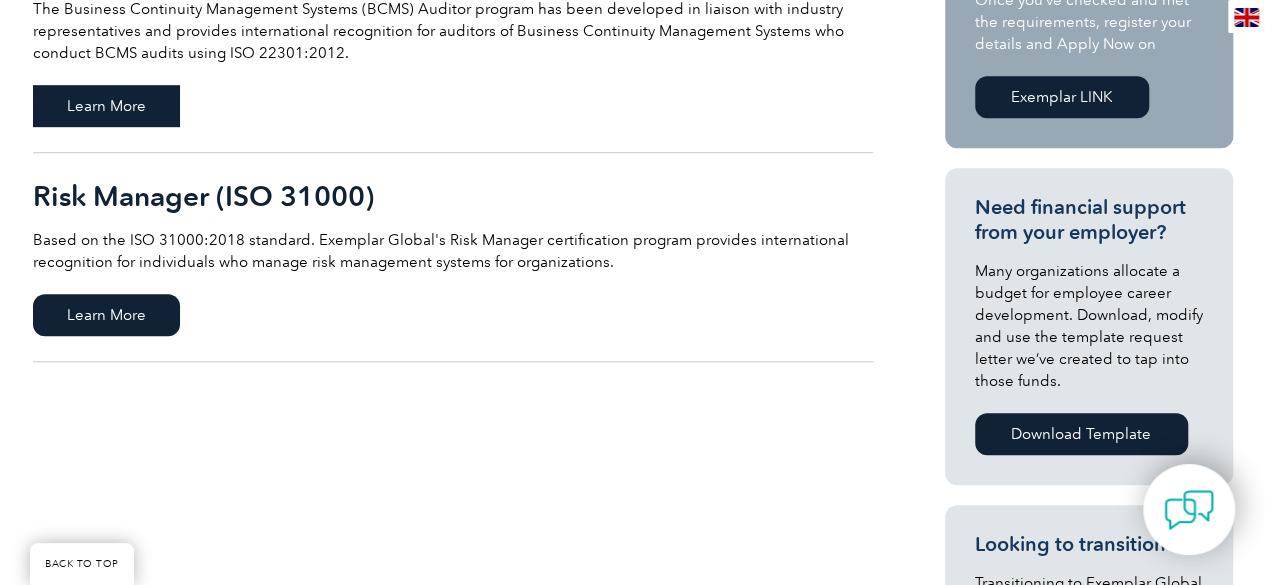 click on "Learn More" at bounding box center (106, 106) 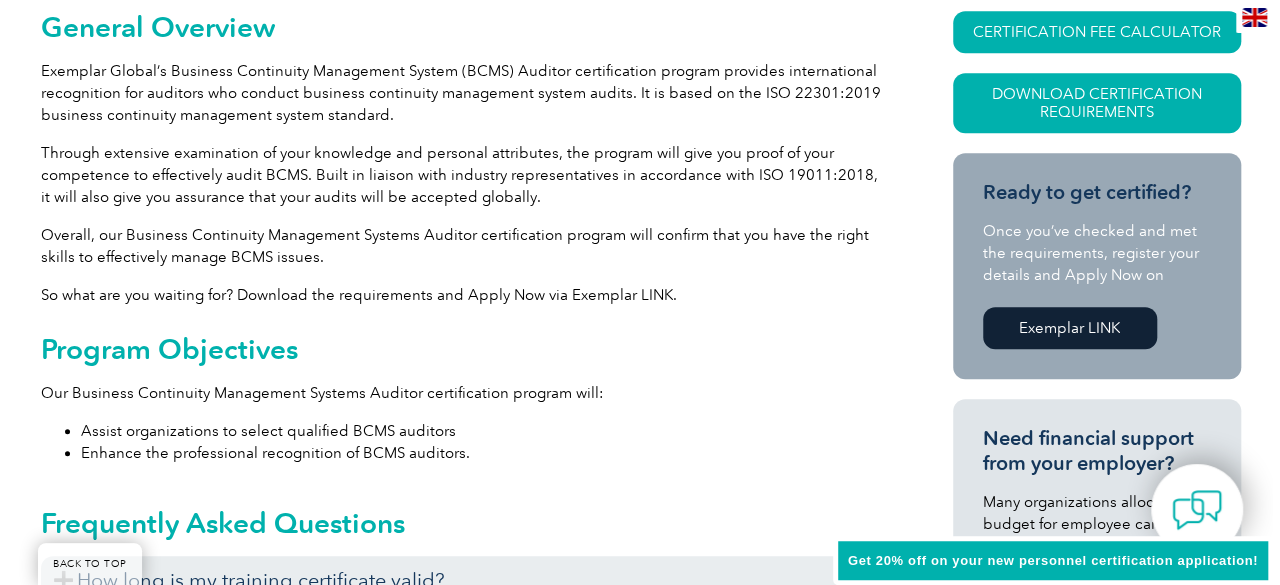 scroll, scrollTop: 503, scrollLeft: 0, axis: vertical 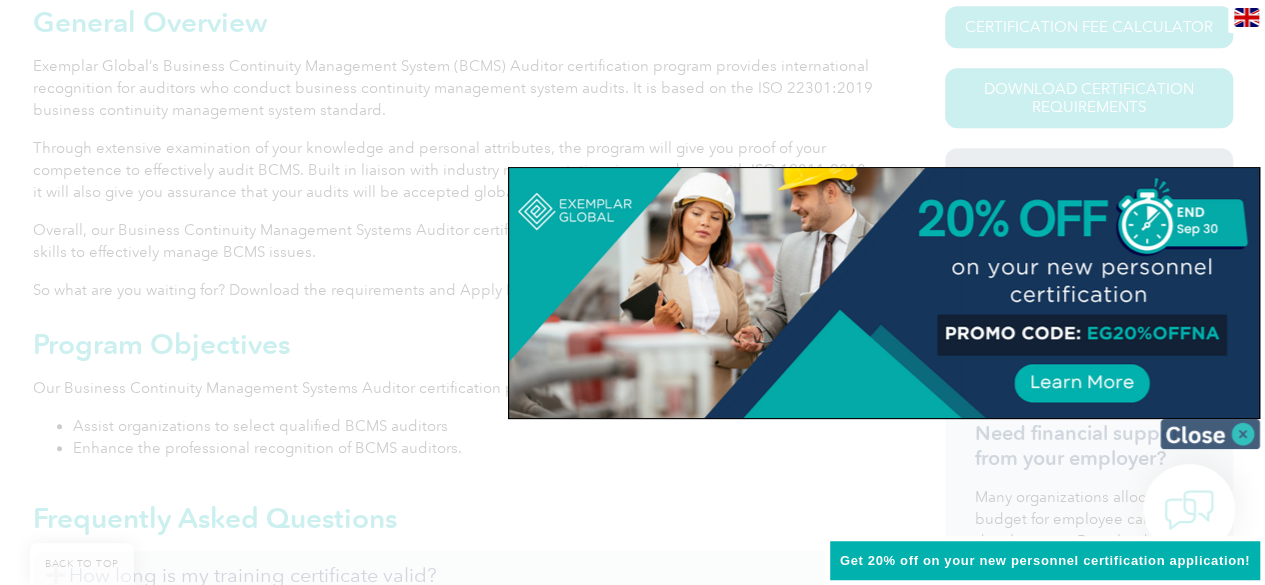 click at bounding box center [1210, 434] 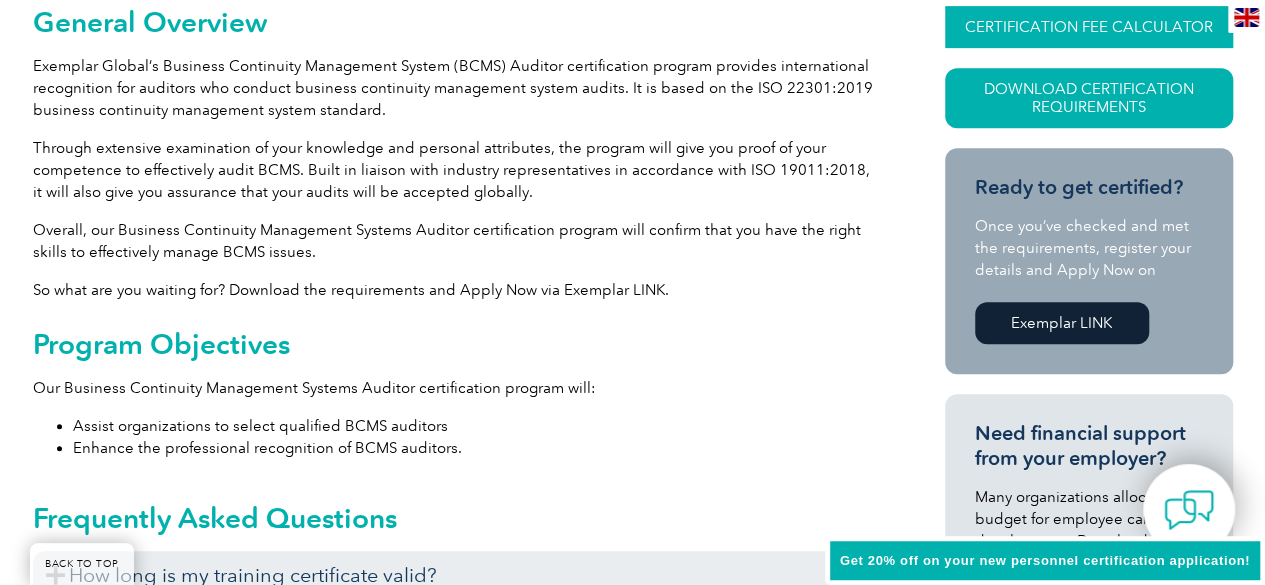 click on "CERTIFICATION FEE CALCULATOR" at bounding box center (1089, 27) 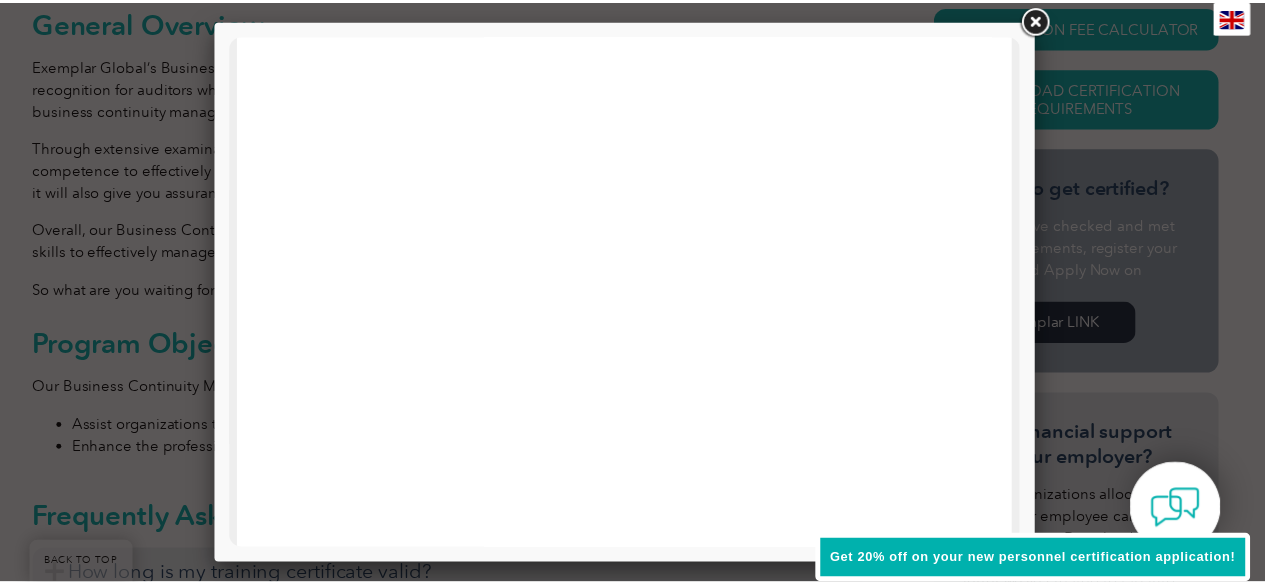 scroll, scrollTop: 366, scrollLeft: 0, axis: vertical 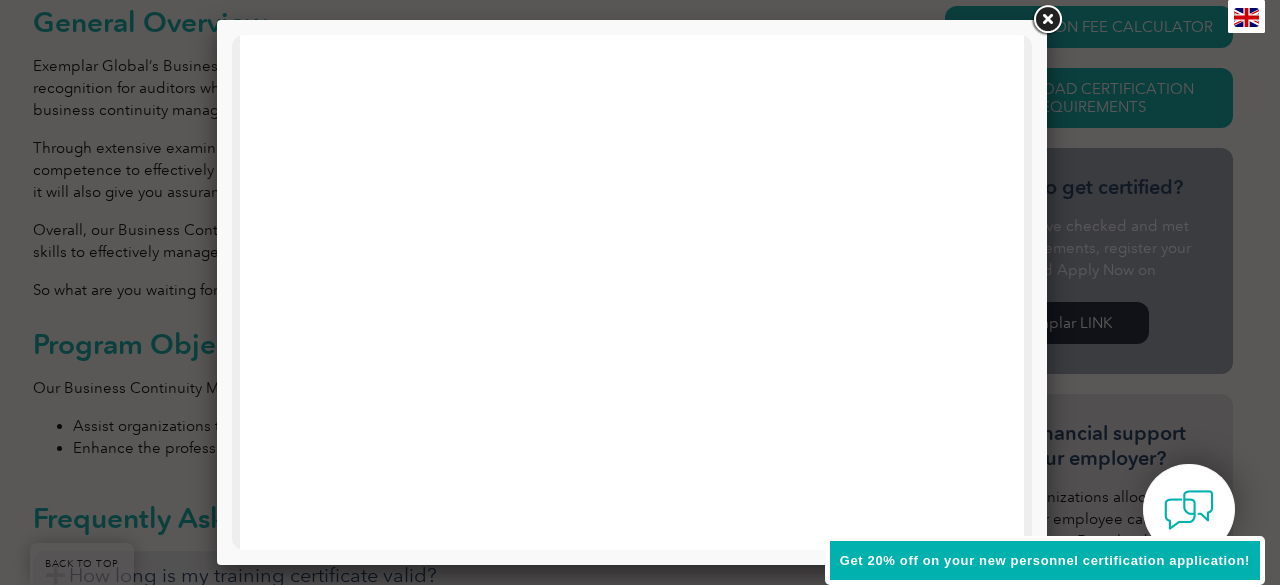 click at bounding box center (1047, 20) 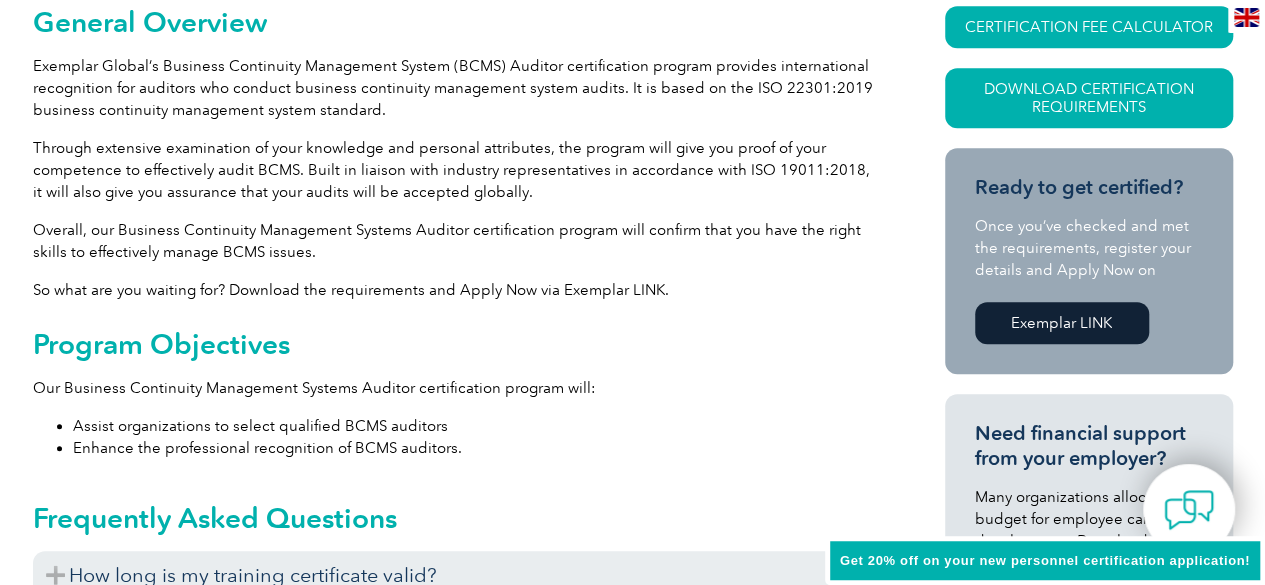 scroll, scrollTop: 0, scrollLeft: 0, axis: both 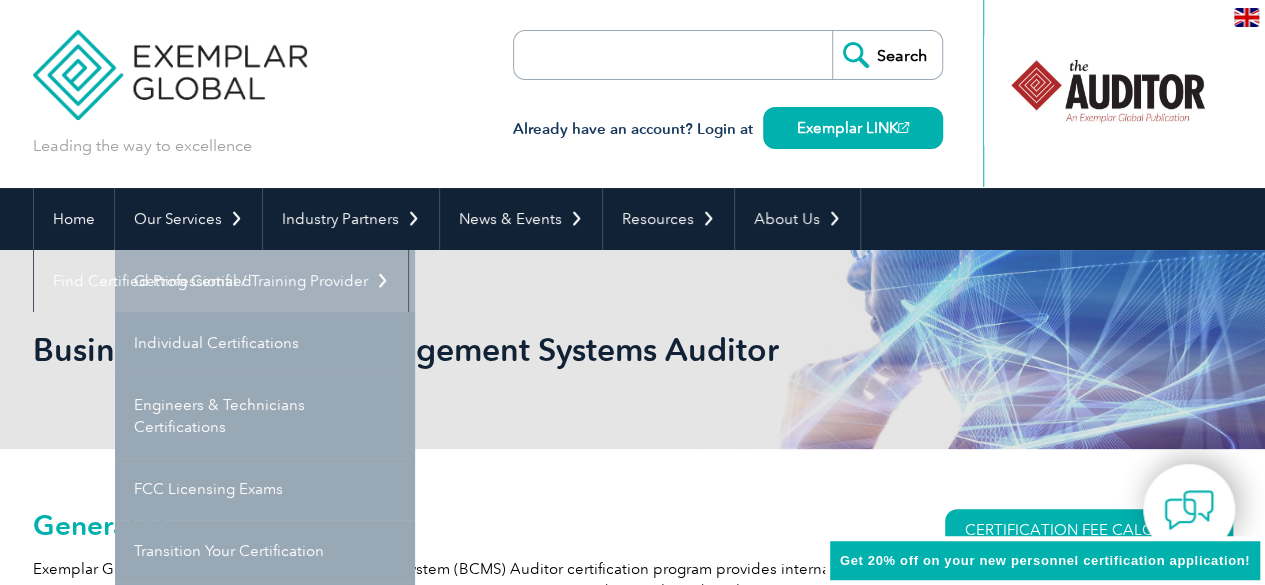 click on "Getting Certified" at bounding box center (265, 281) 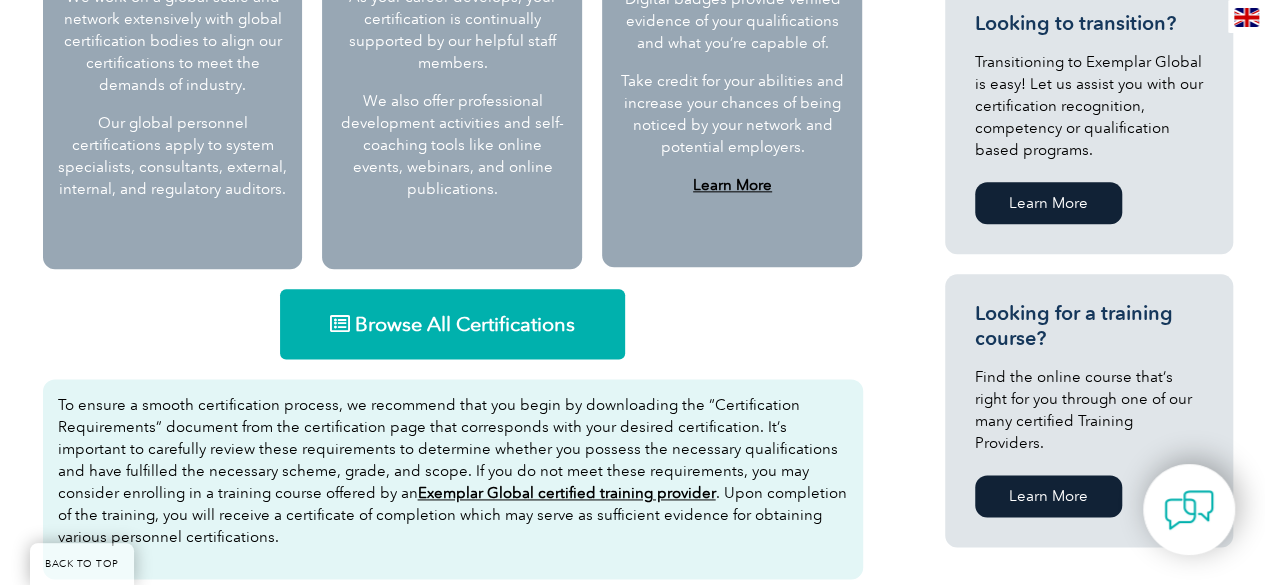 scroll, scrollTop: 1109, scrollLeft: 0, axis: vertical 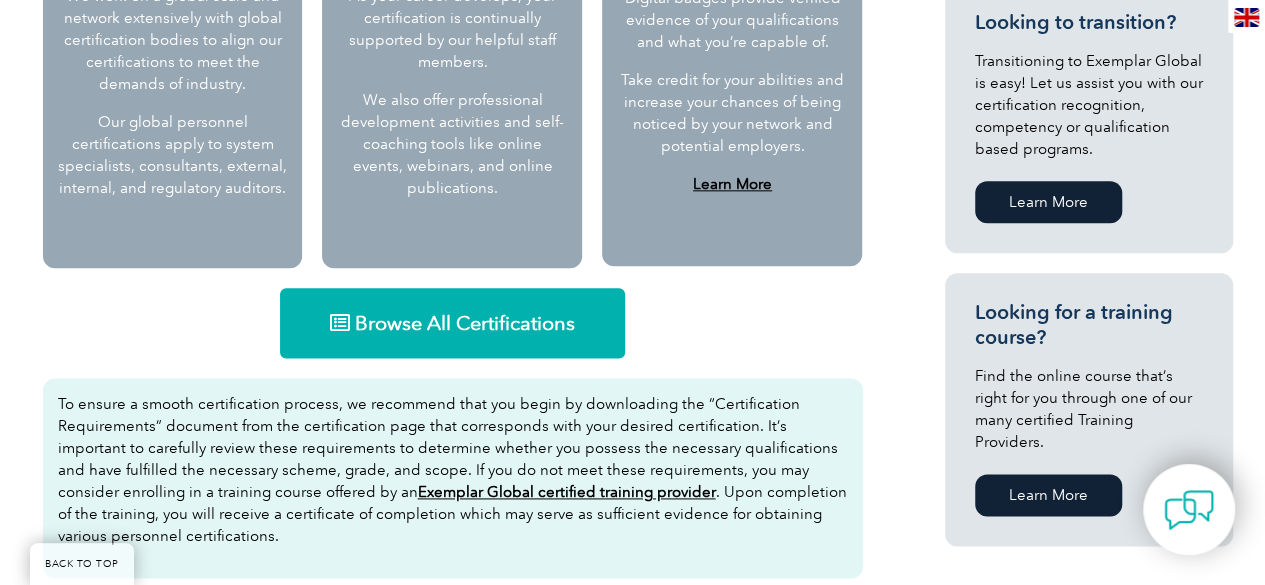 click on "Browse All Certifications" at bounding box center [452, 323] 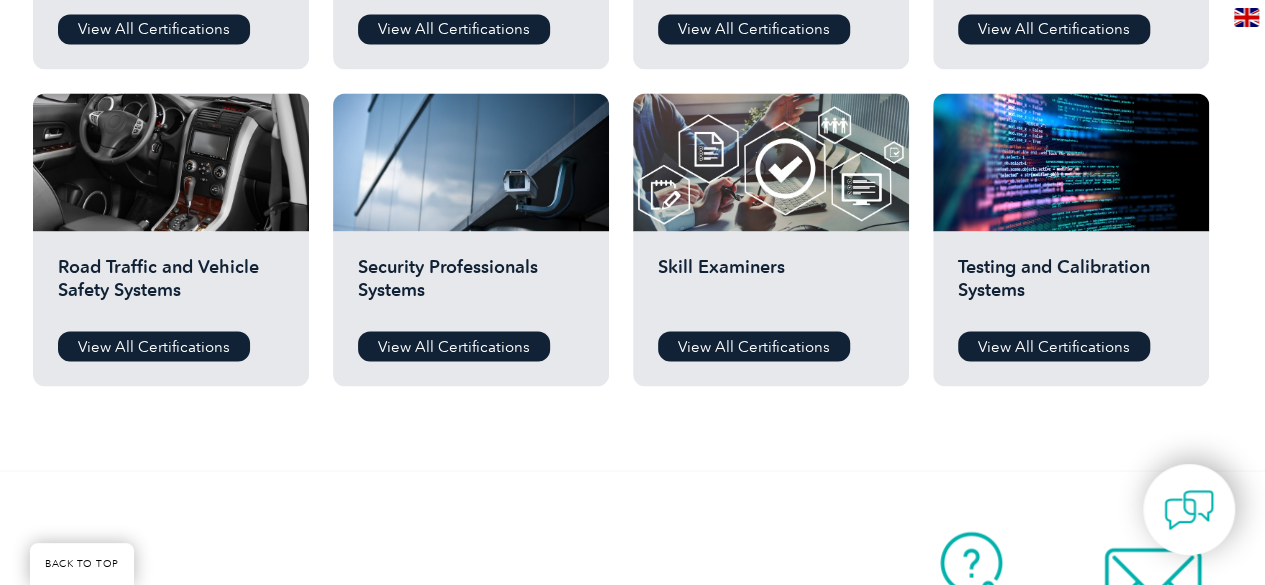 scroll, scrollTop: 1476, scrollLeft: 0, axis: vertical 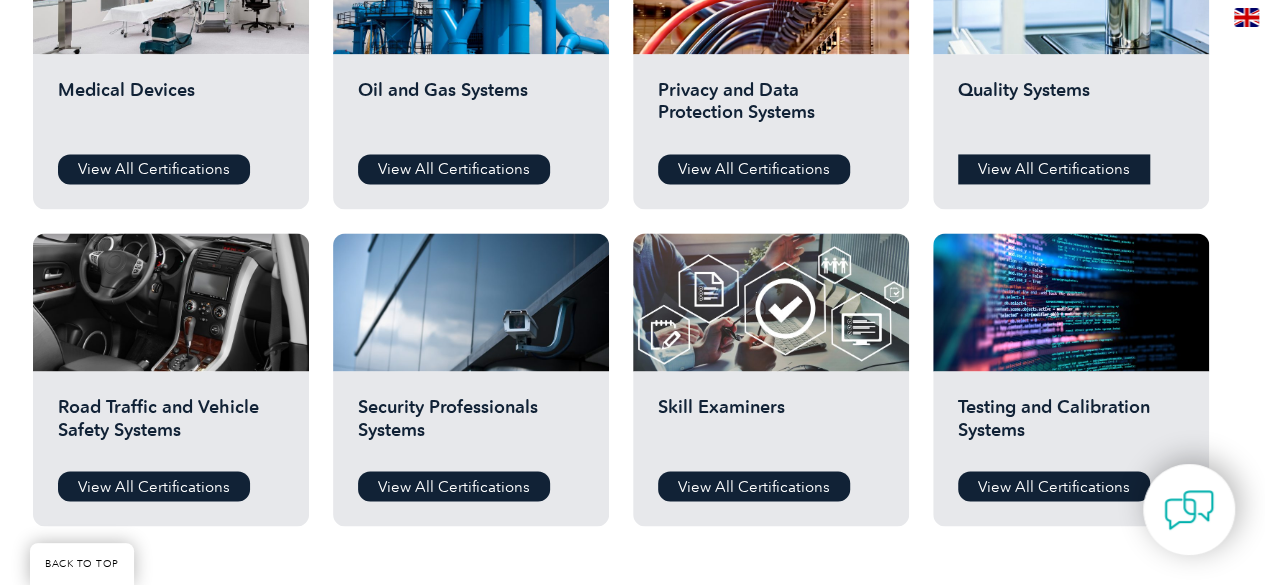 click on "View All Certifications" at bounding box center (1054, 169) 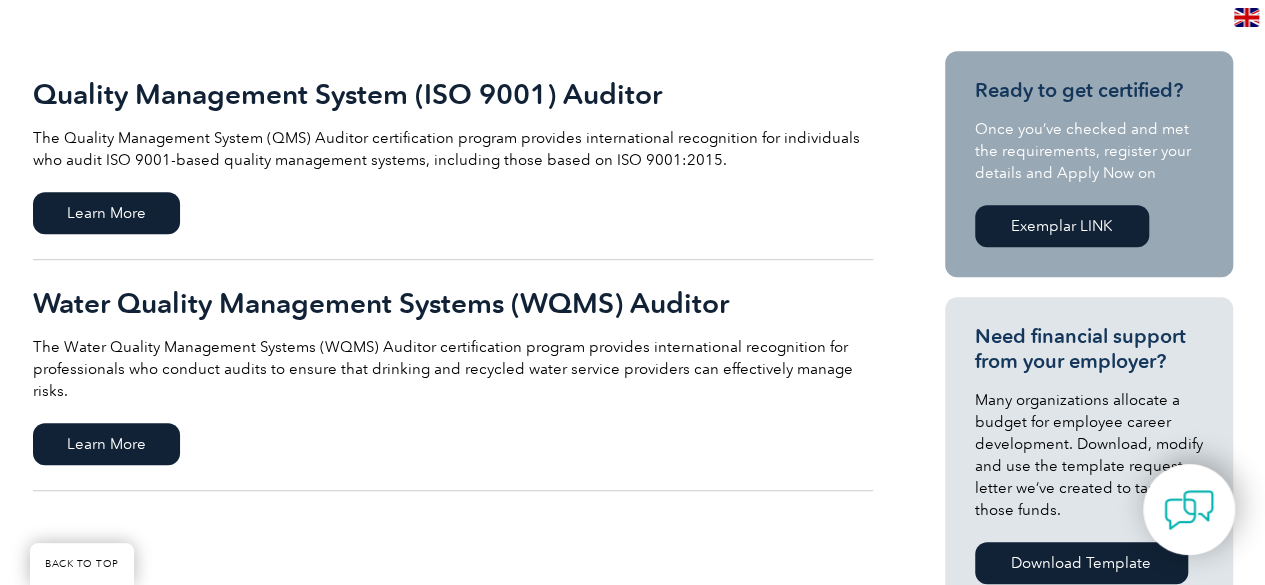 scroll, scrollTop: 544, scrollLeft: 0, axis: vertical 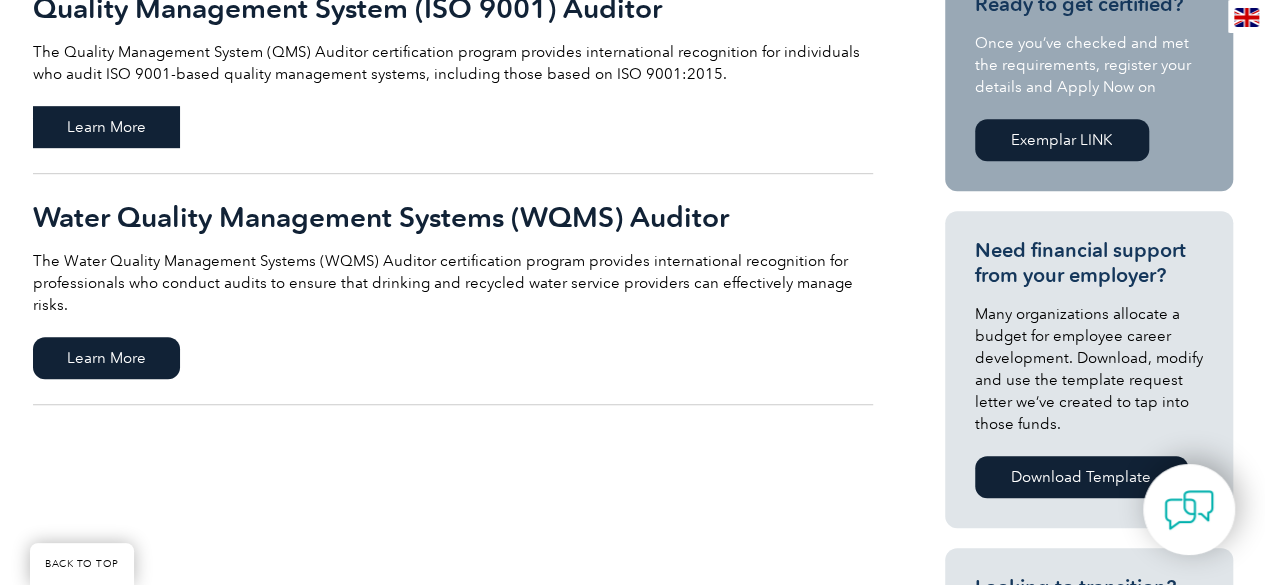 click on "Learn More" at bounding box center (106, 127) 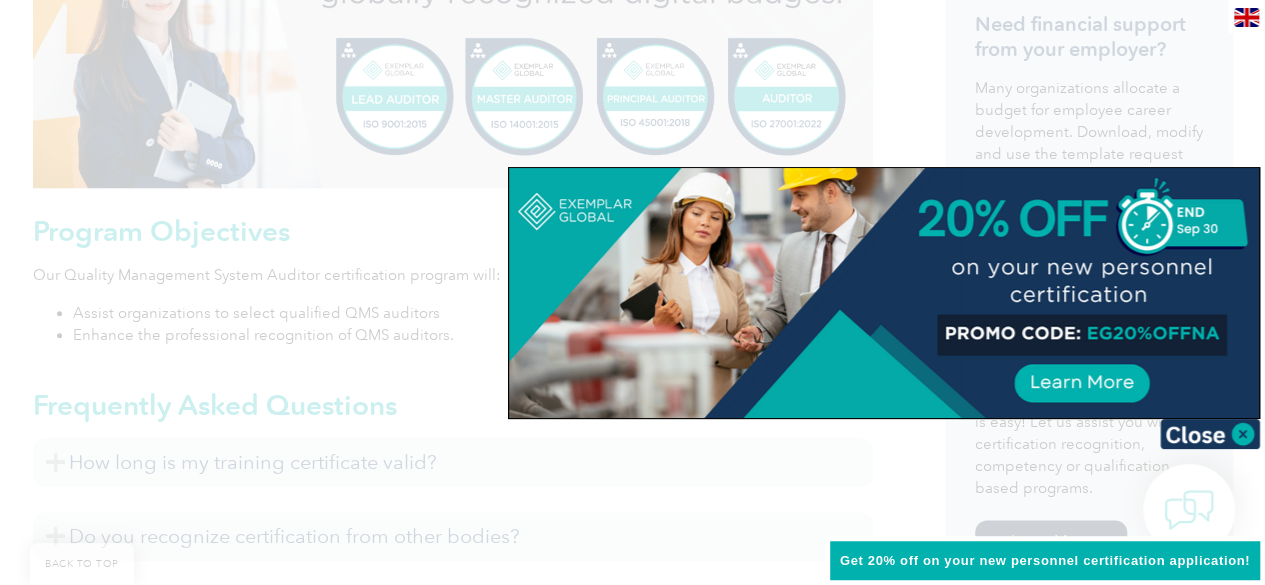scroll, scrollTop: 914, scrollLeft: 0, axis: vertical 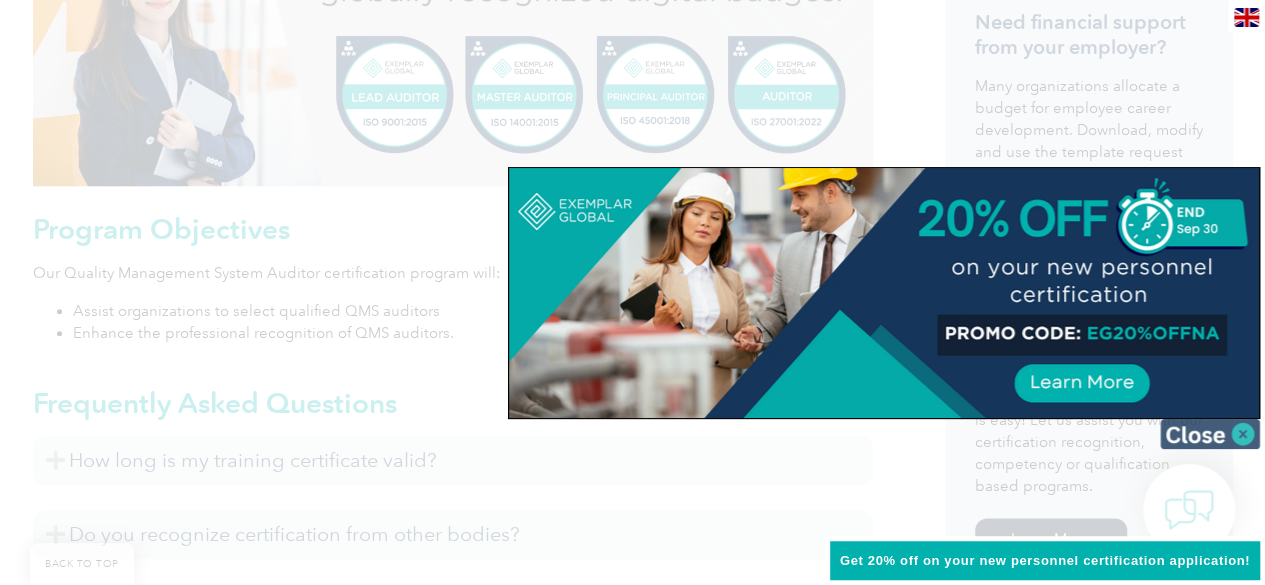 click at bounding box center [1210, 434] 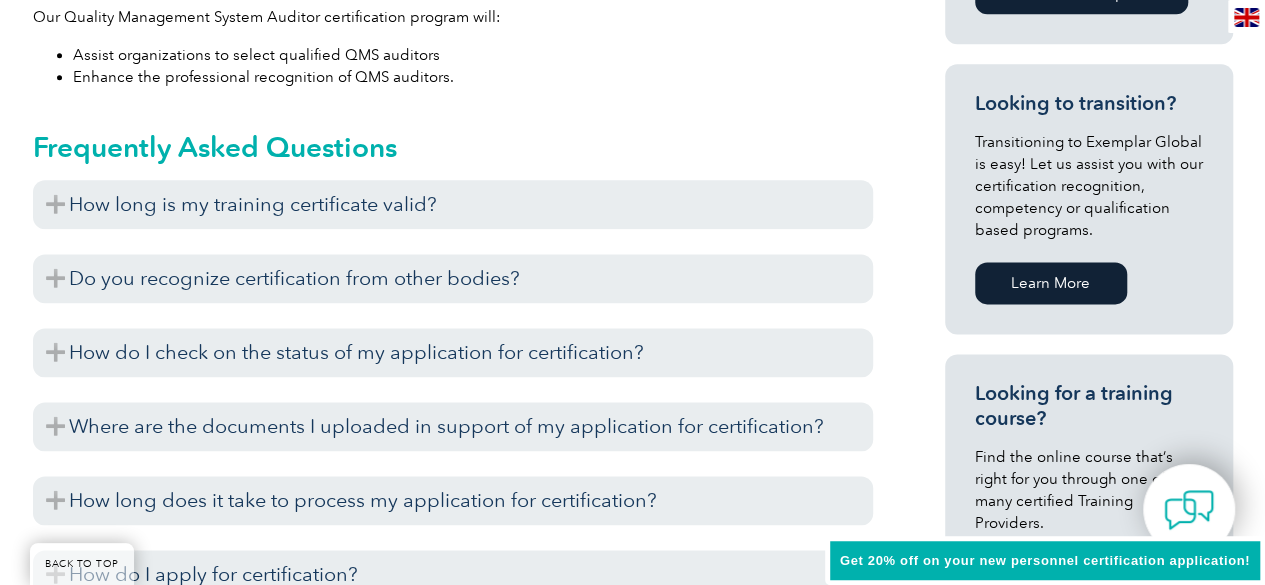 scroll, scrollTop: 1172, scrollLeft: 0, axis: vertical 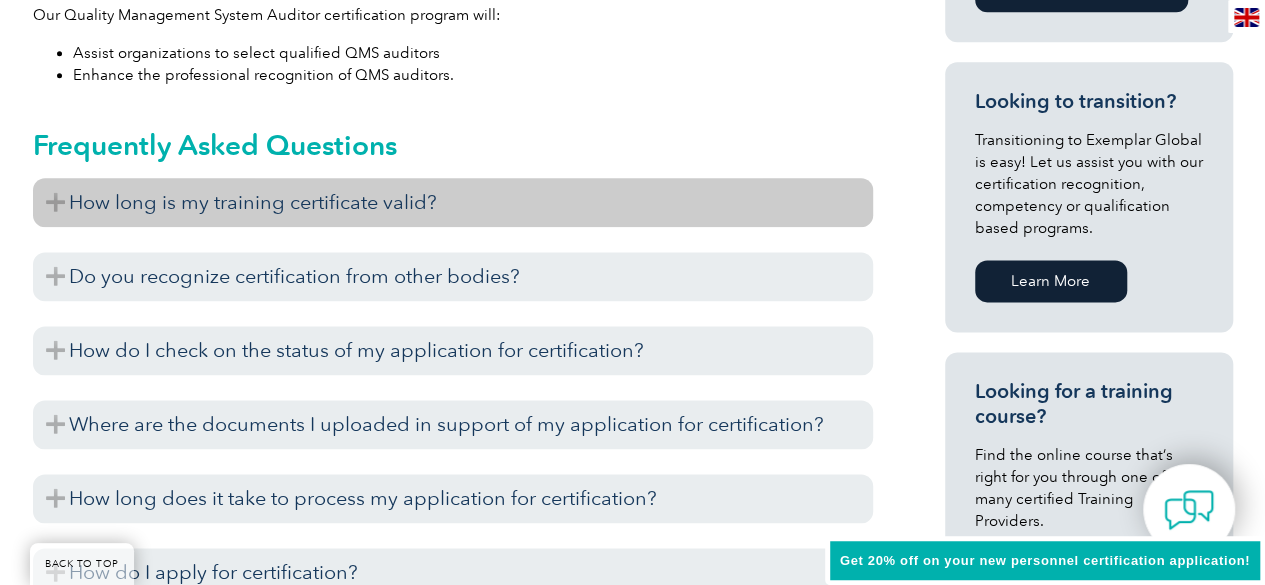 click on "How long is my training certificate valid?" at bounding box center [453, 202] 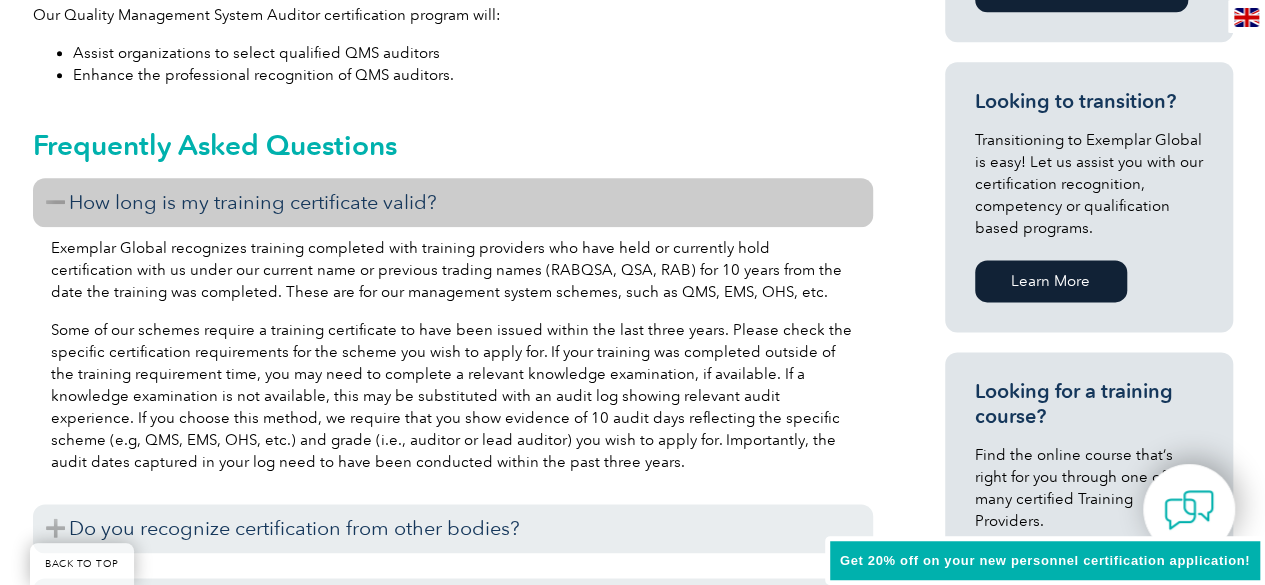 click on "How long is my training certificate valid?" at bounding box center [453, 202] 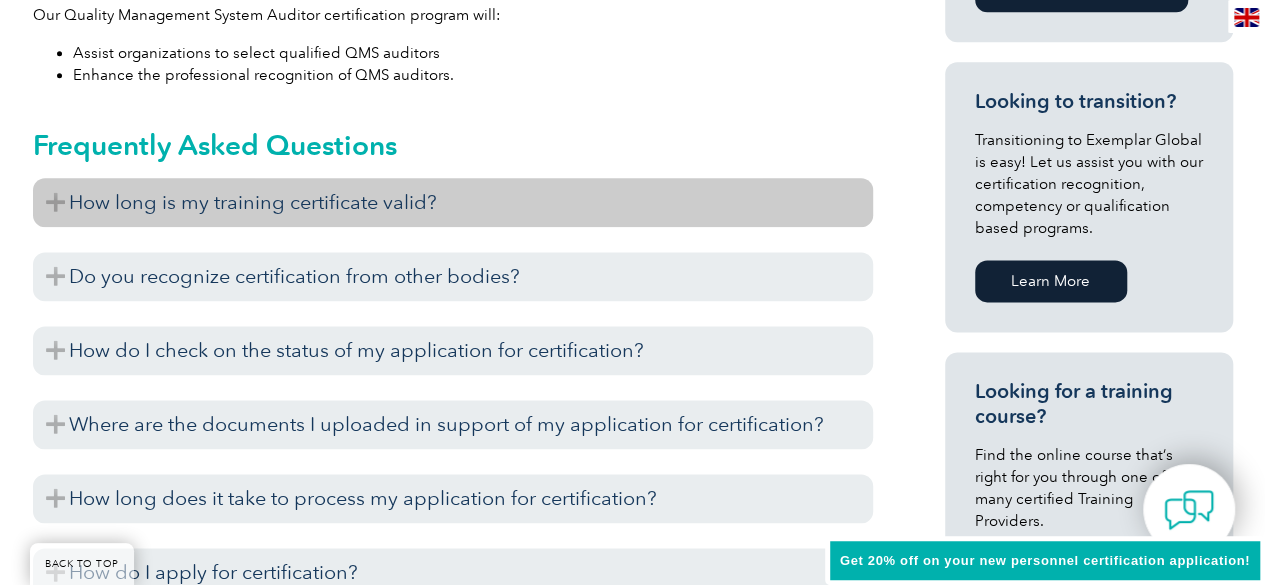click on "How long is my training certificate valid?" at bounding box center (453, 202) 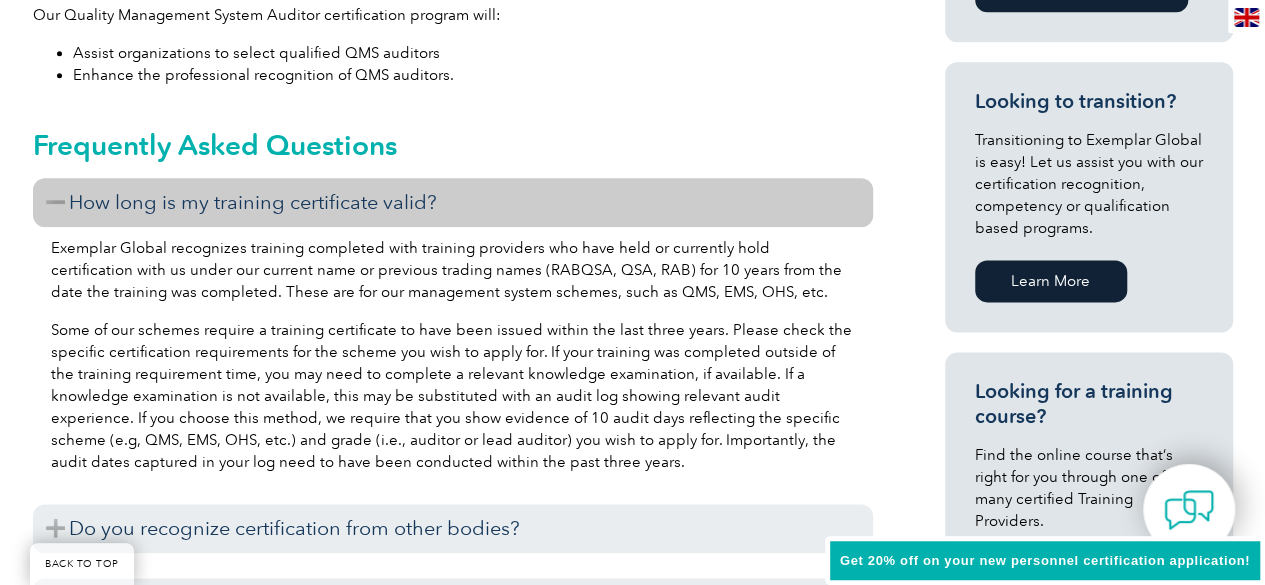 click on "How long is my training certificate valid?" at bounding box center (453, 202) 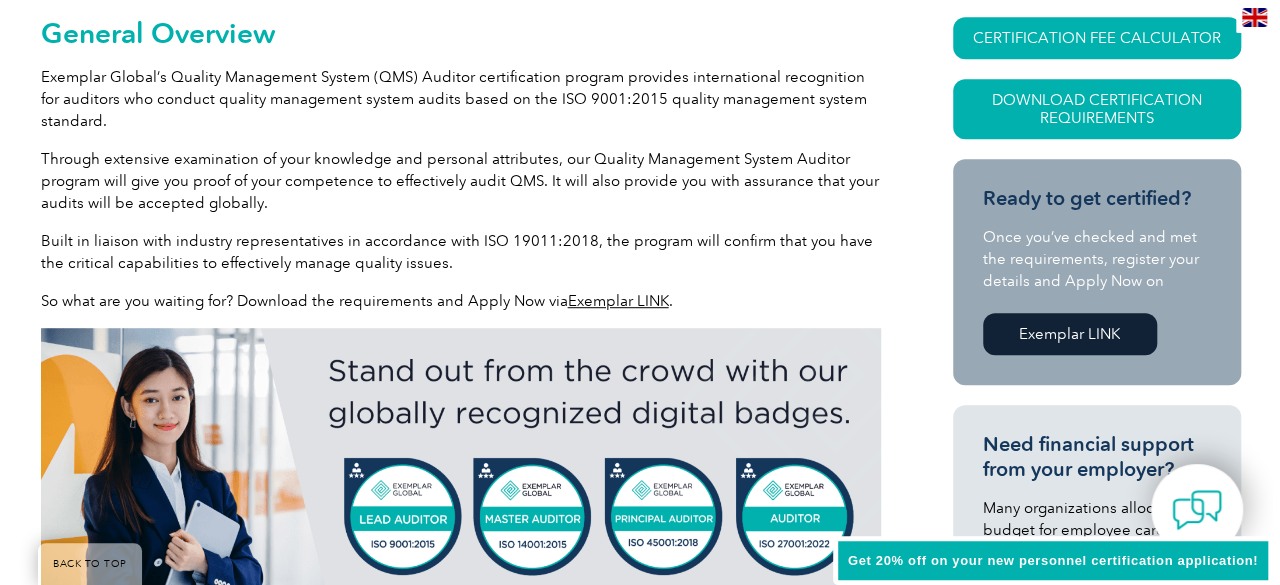 scroll, scrollTop: 412, scrollLeft: 0, axis: vertical 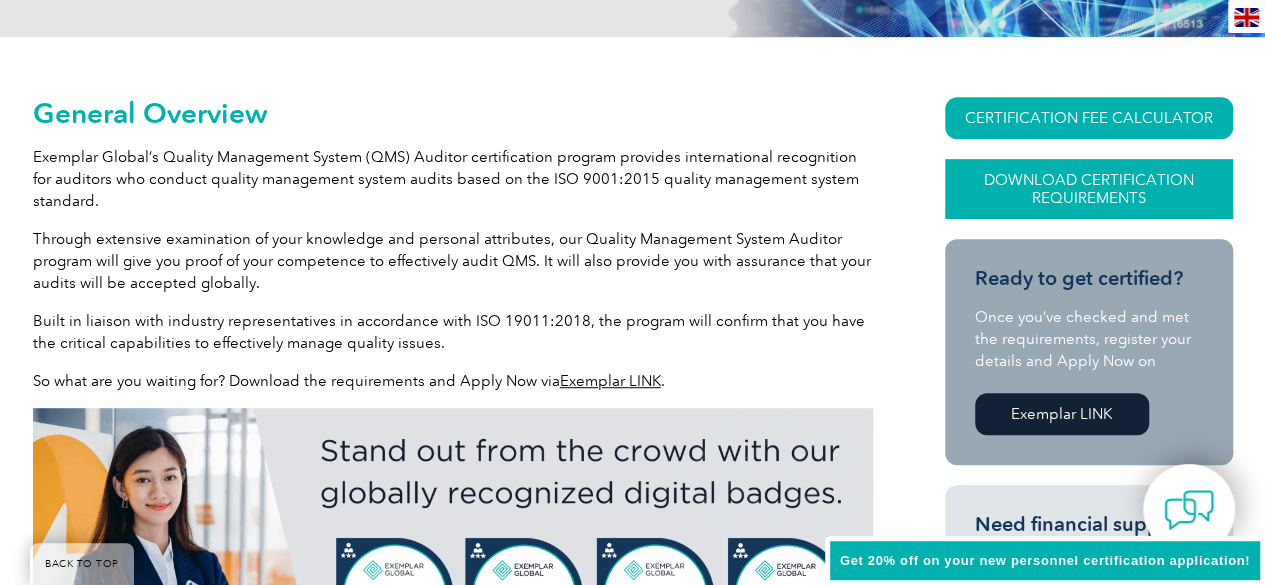 click on "Download Certification Requirements" at bounding box center (1089, 189) 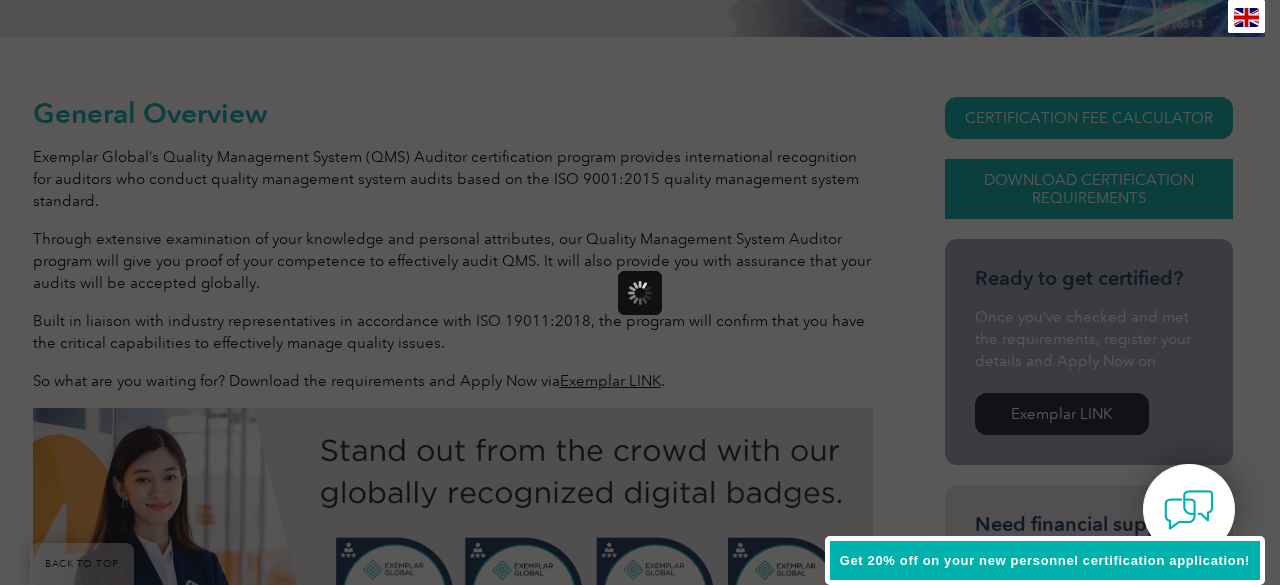 scroll, scrollTop: 0, scrollLeft: 0, axis: both 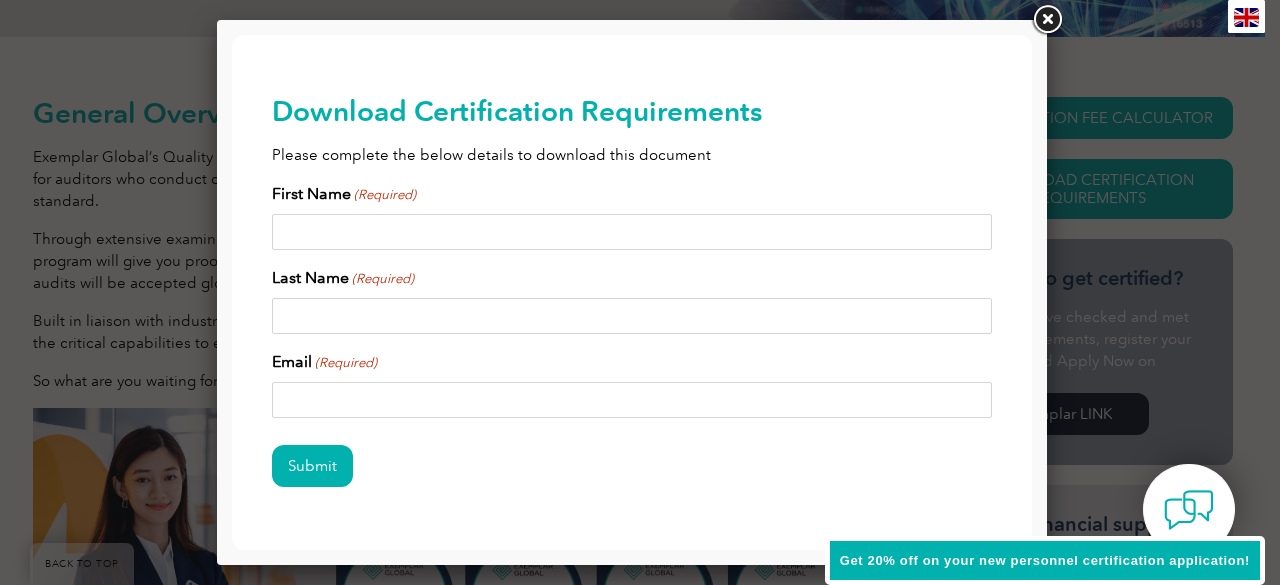click on "First Name (Required)" at bounding box center [632, 232] 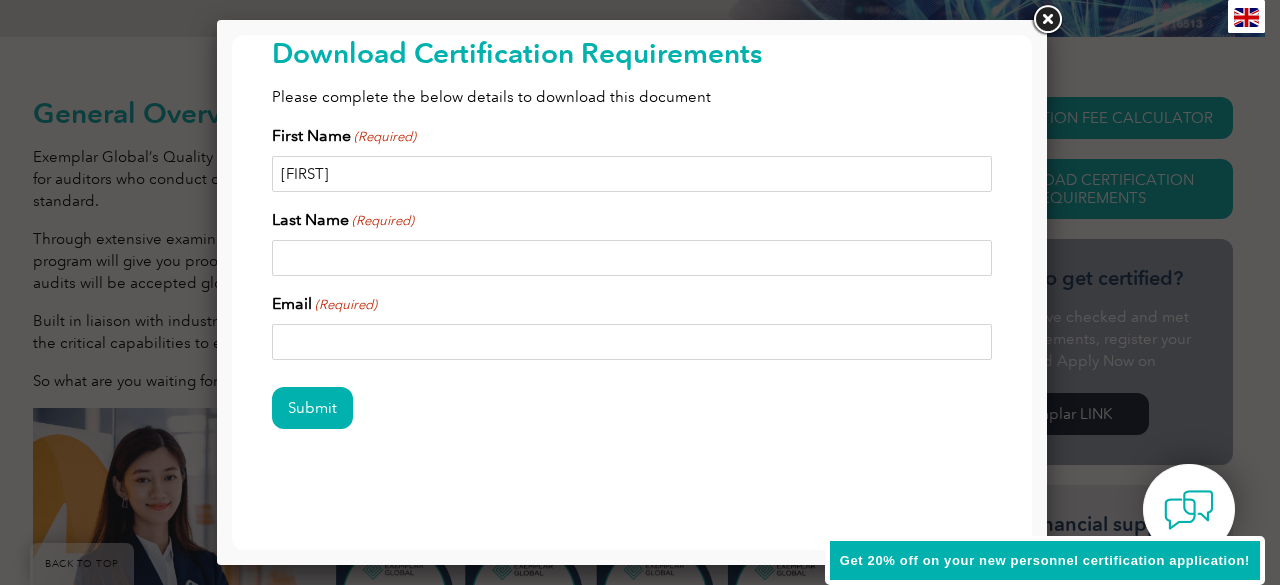 type on "[FIRST]" 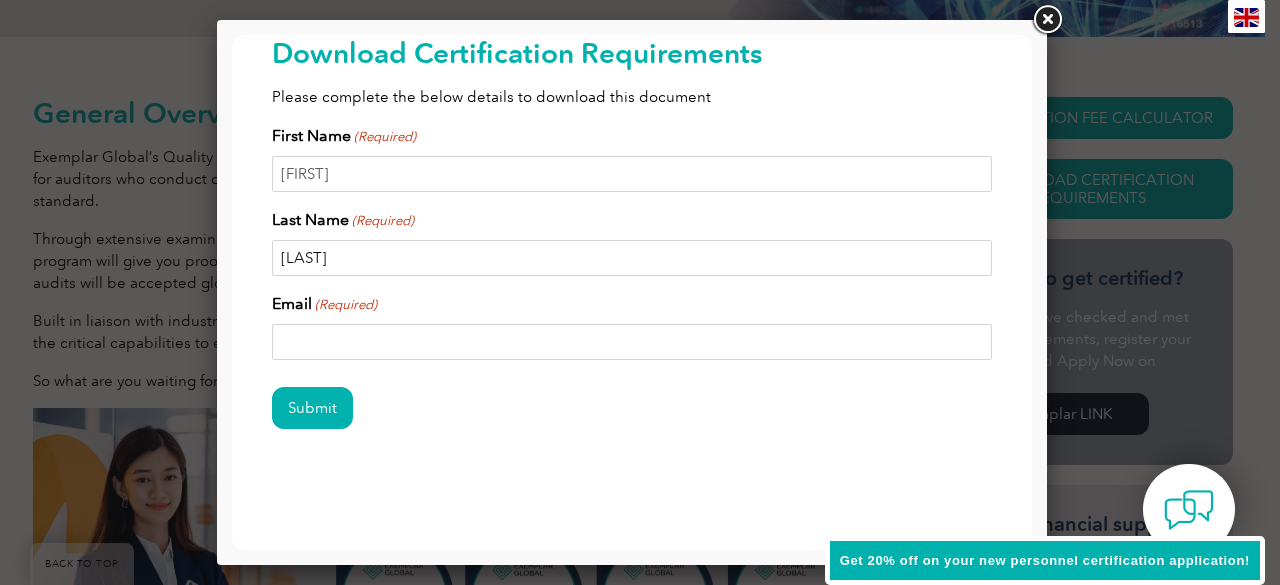 type on "[LAST]" 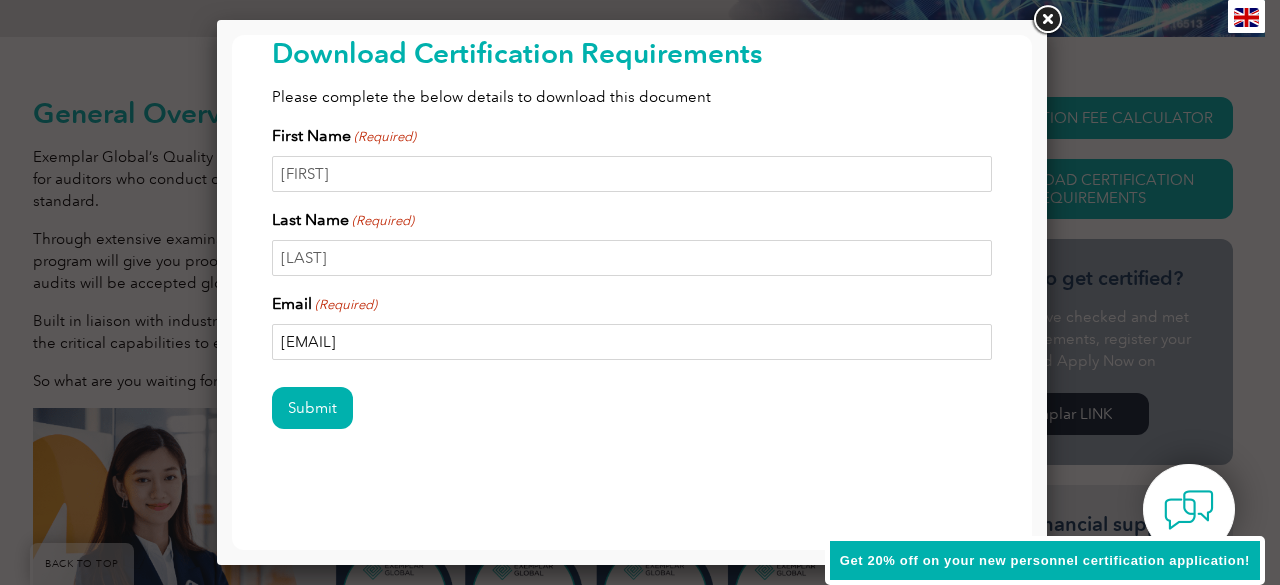type on "[EMAIL]" 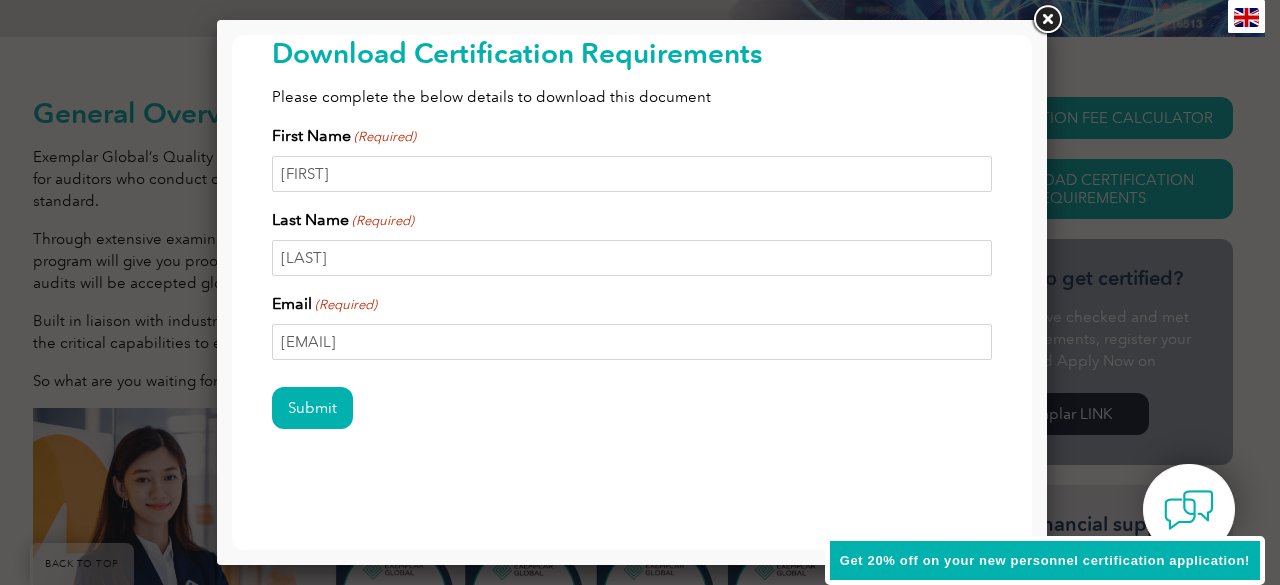 click on "Submit" at bounding box center [312, 408] 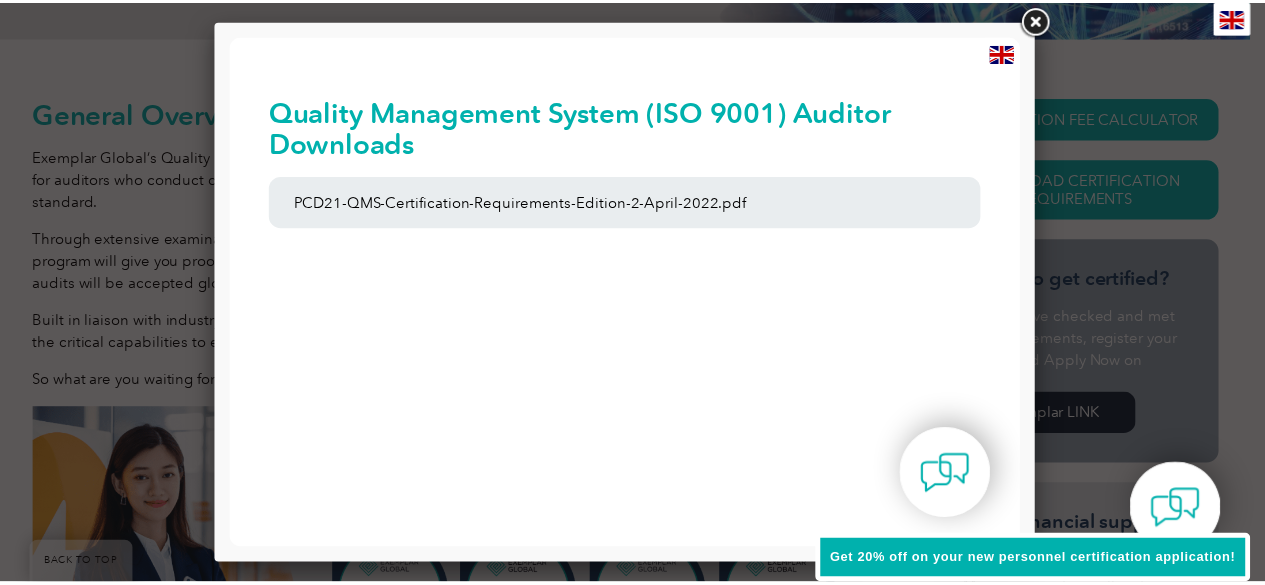 scroll, scrollTop: 0, scrollLeft: 0, axis: both 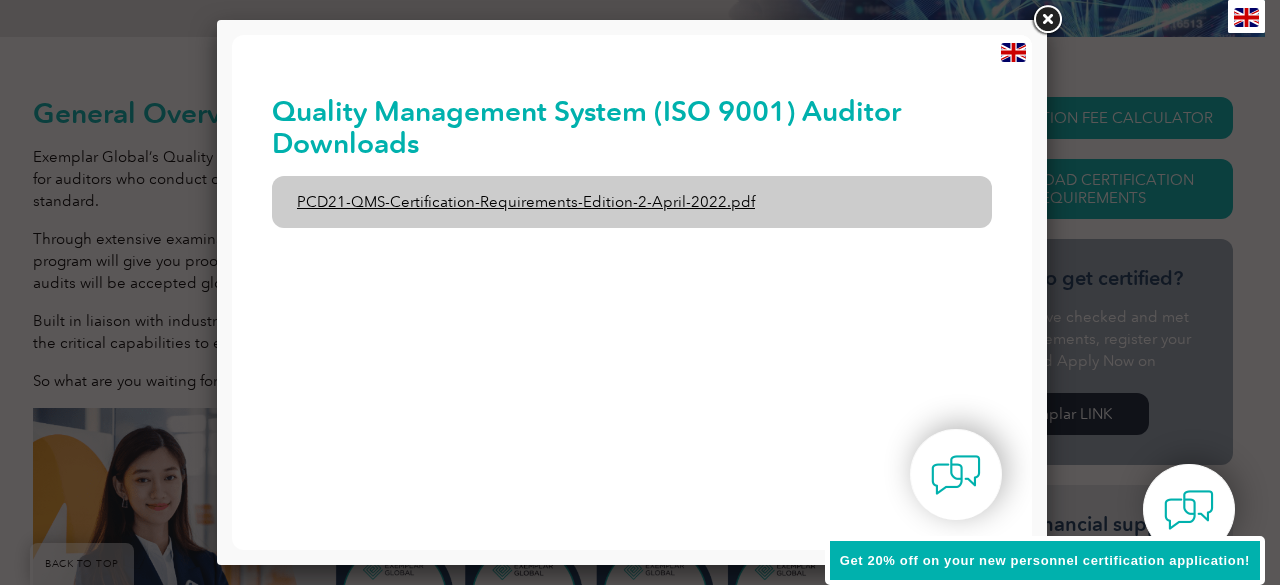 click on "PCD21-QMS-Certification-Requirements-Edition-2-April-2022.pdf" at bounding box center (632, 202) 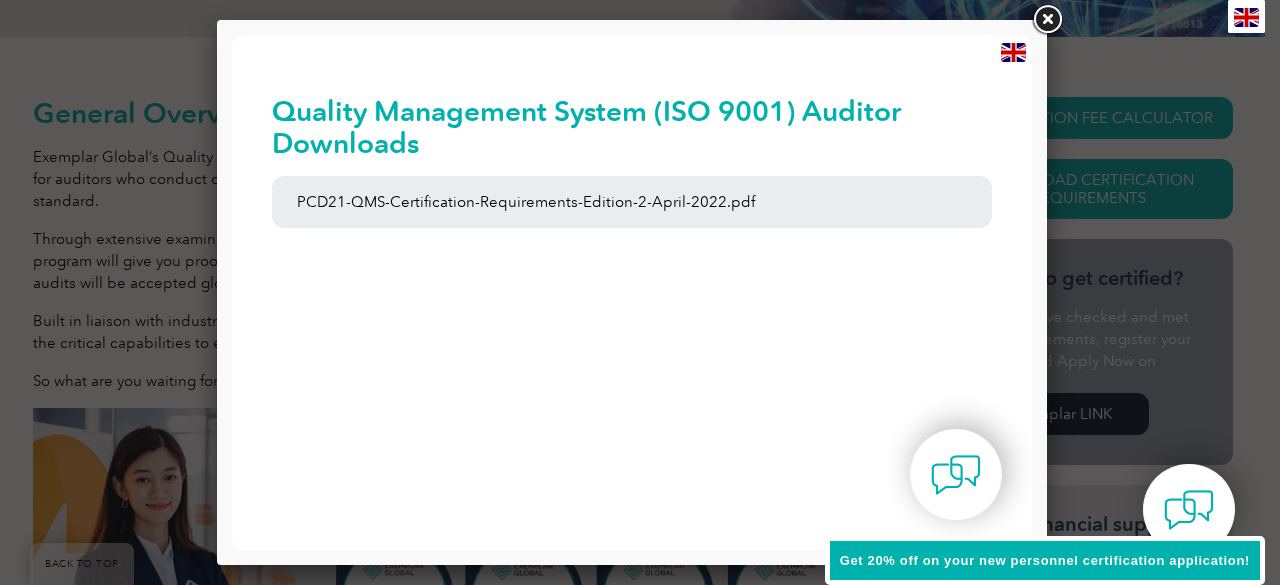 click at bounding box center (1047, 20) 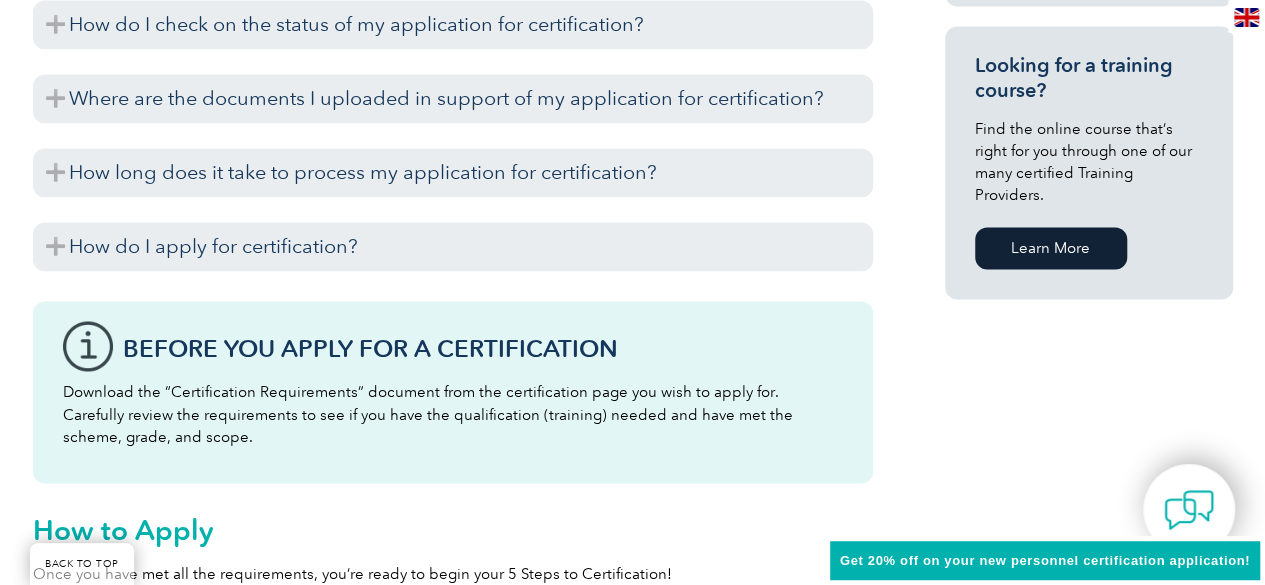 scroll, scrollTop: 1498, scrollLeft: 0, axis: vertical 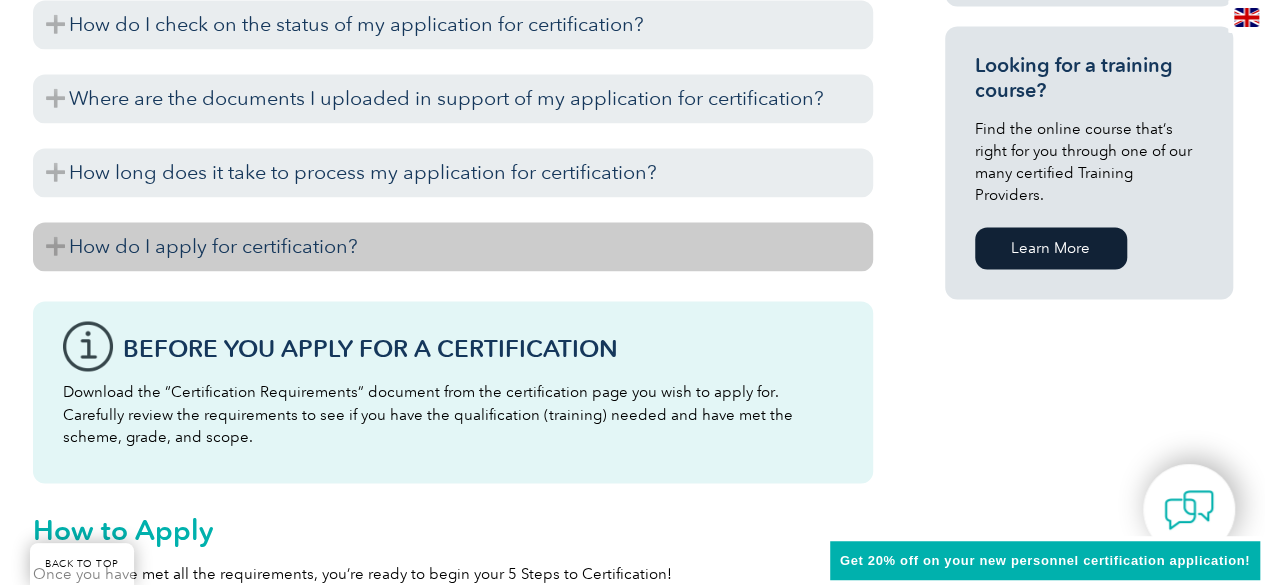 click on "How do I apply for certification?" at bounding box center (453, 246) 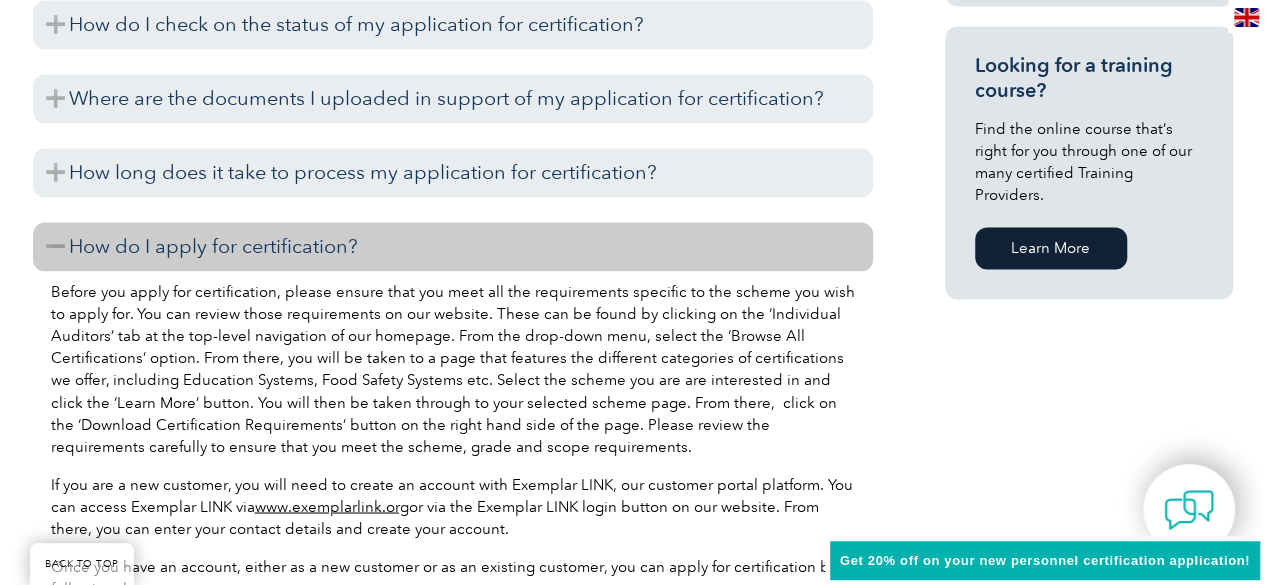 click on "How do I apply for certification?" at bounding box center (453, 246) 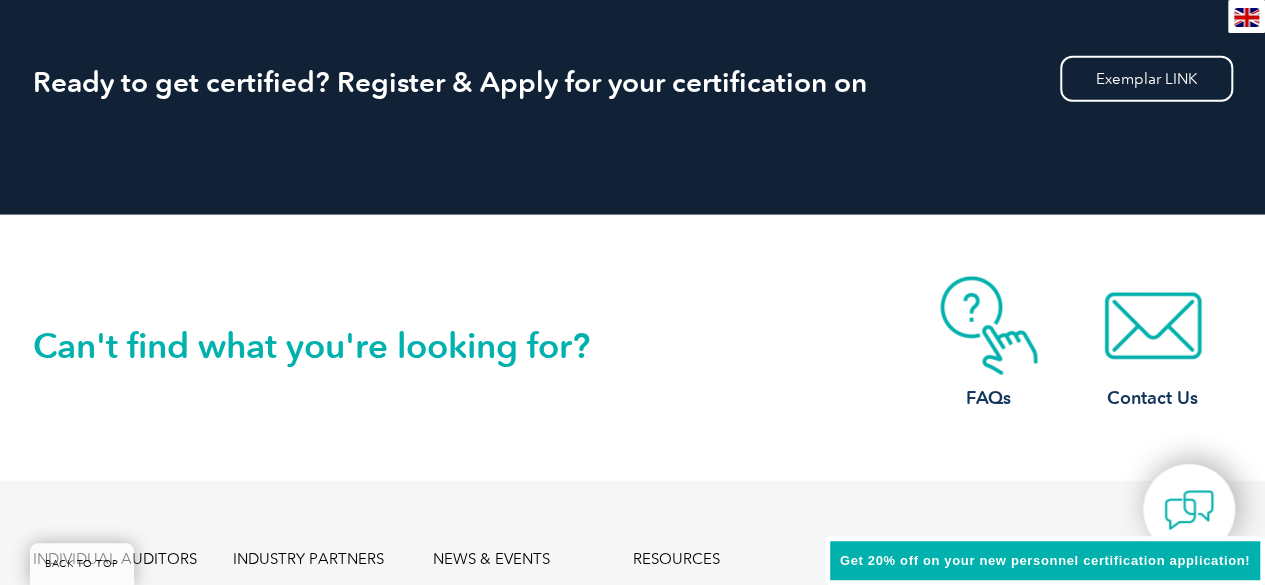 scroll, scrollTop: 2612, scrollLeft: 0, axis: vertical 